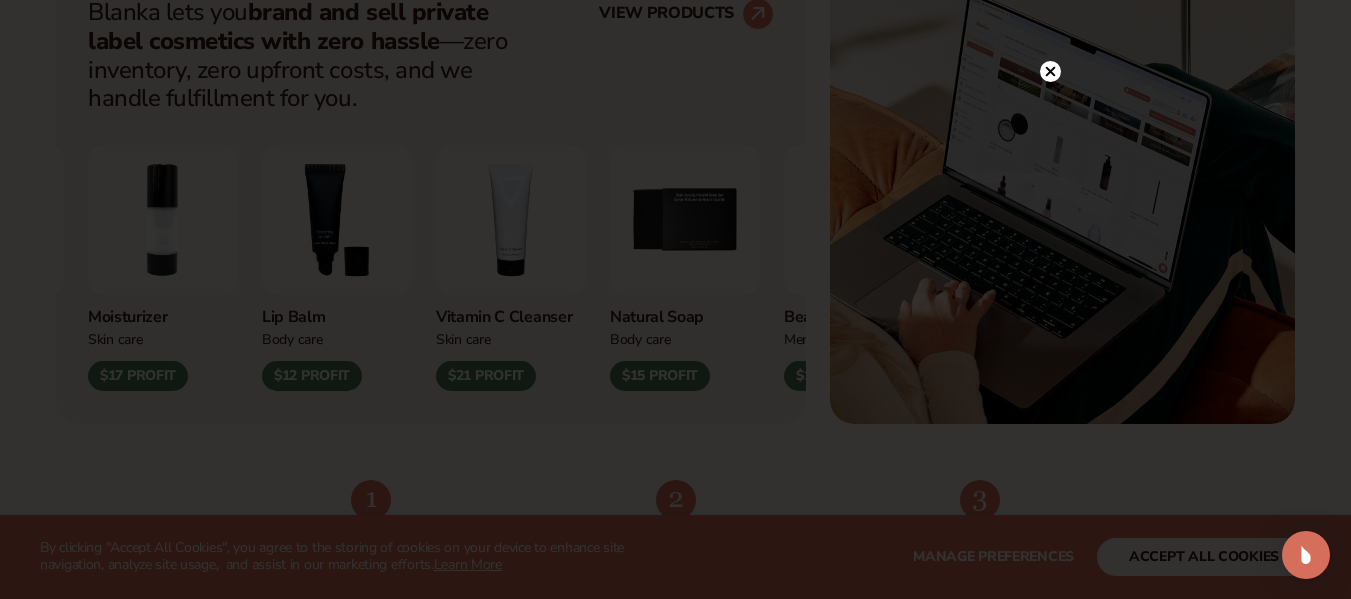 scroll, scrollTop: 900, scrollLeft: 0, axis: vertical 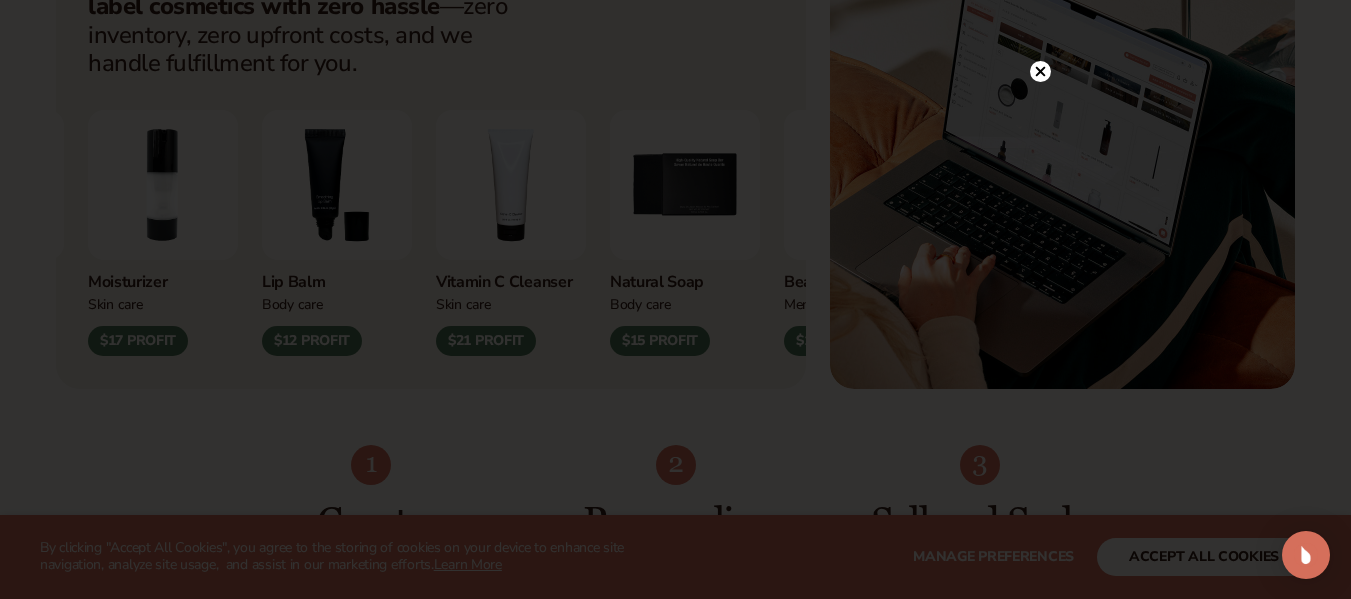 click 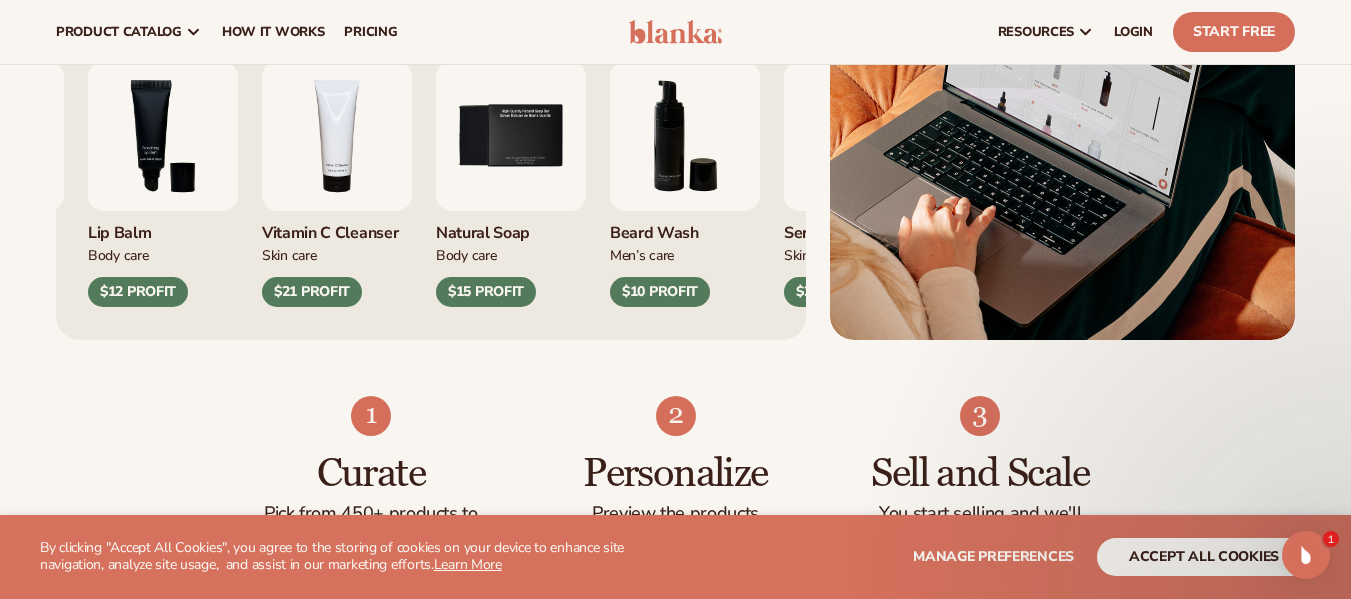 scroll, scrollTop: 900, scrollLeft: 0, axis: vertical 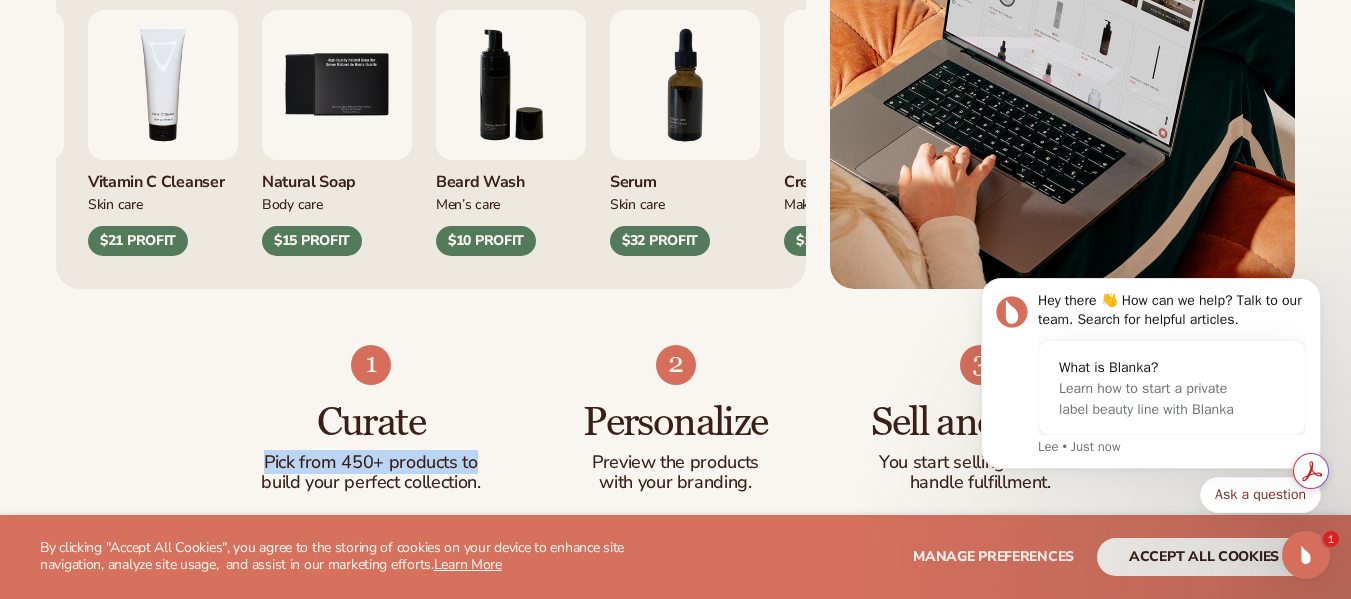 drag, startPoint x: 269, startPoint y: 463, endPoint x: 478, endPoint y: 463, distance: 209 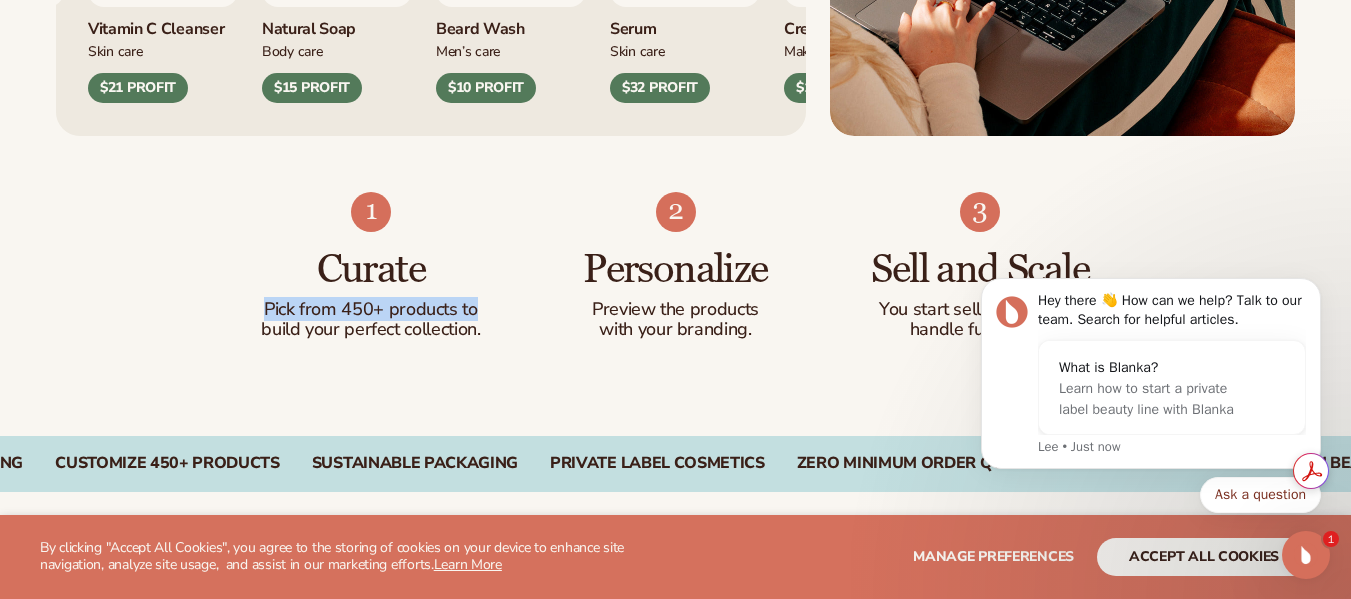 scroll, scrollTop: 1200, scrollLeft: 0, axis: vertical 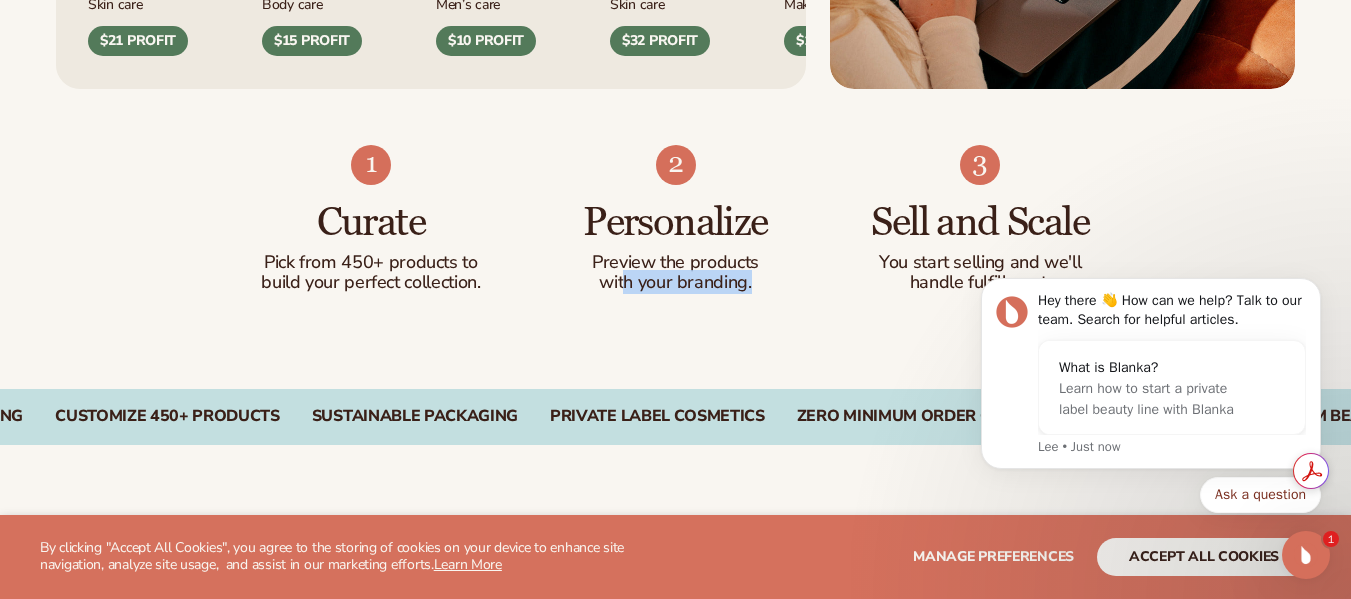 drag, startPoint x: 623, startPoint y: 278, endPoint x: 823, endPoint y: 290, distance: 200.35968 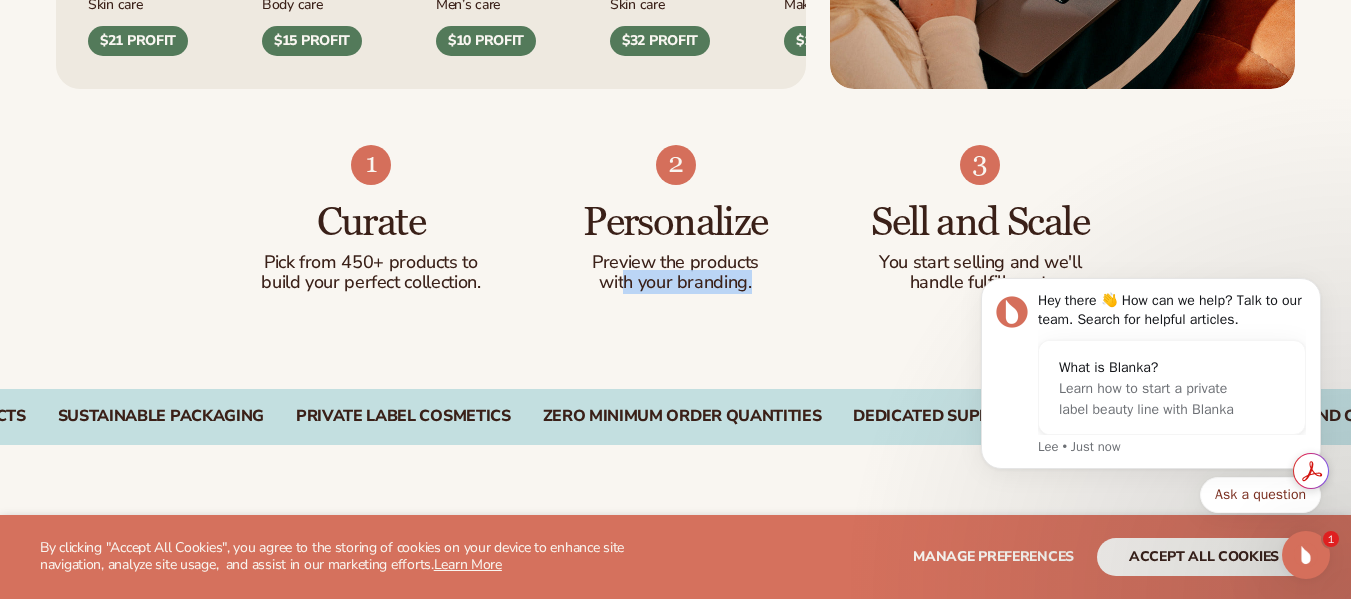 click on "with your branding." at bounding box center [675, 283] 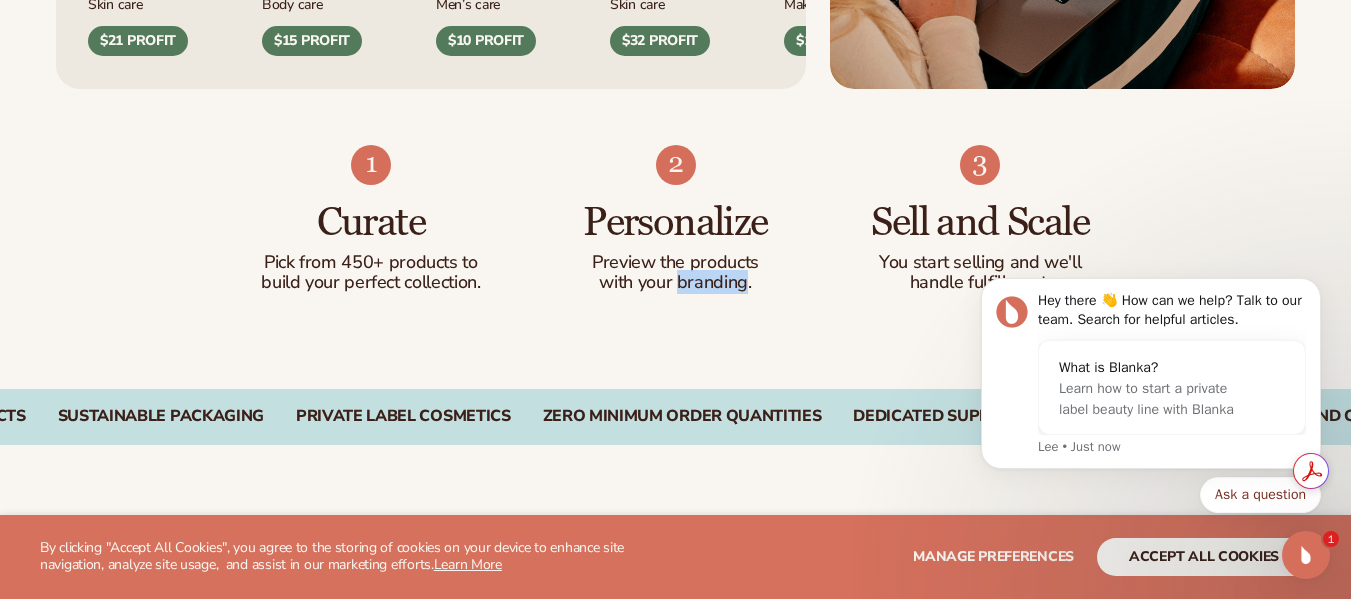 click on "with your branding." at bounding box center [675, 283] 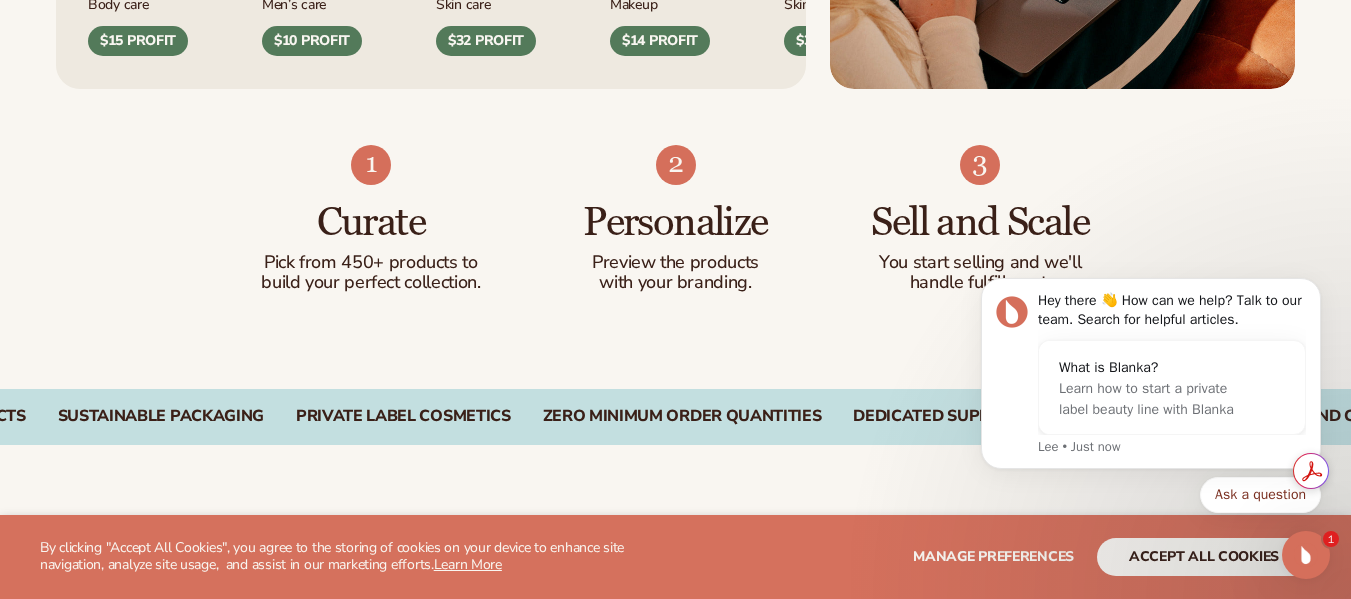 click on "You start selling and we'll" at bounding box center (980, 263) 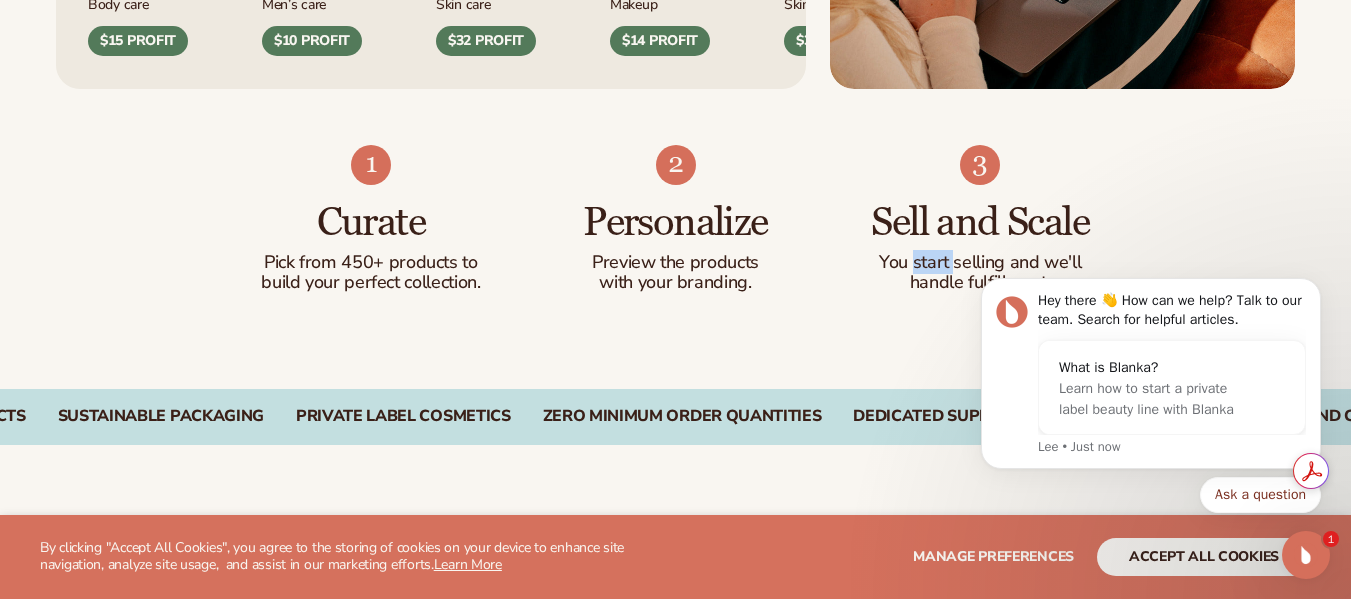click on "You start selling and we'll" at bounding box center (980, 263) 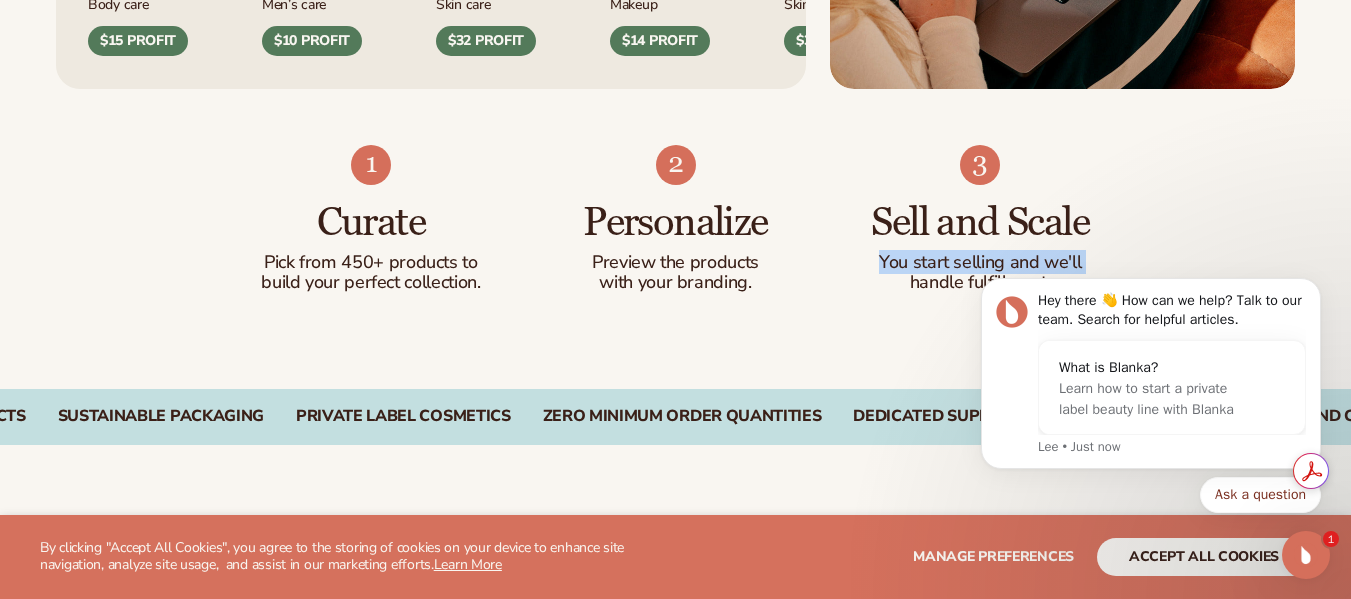 click on "You start selling and we'll" at bounding box center (980, 263) 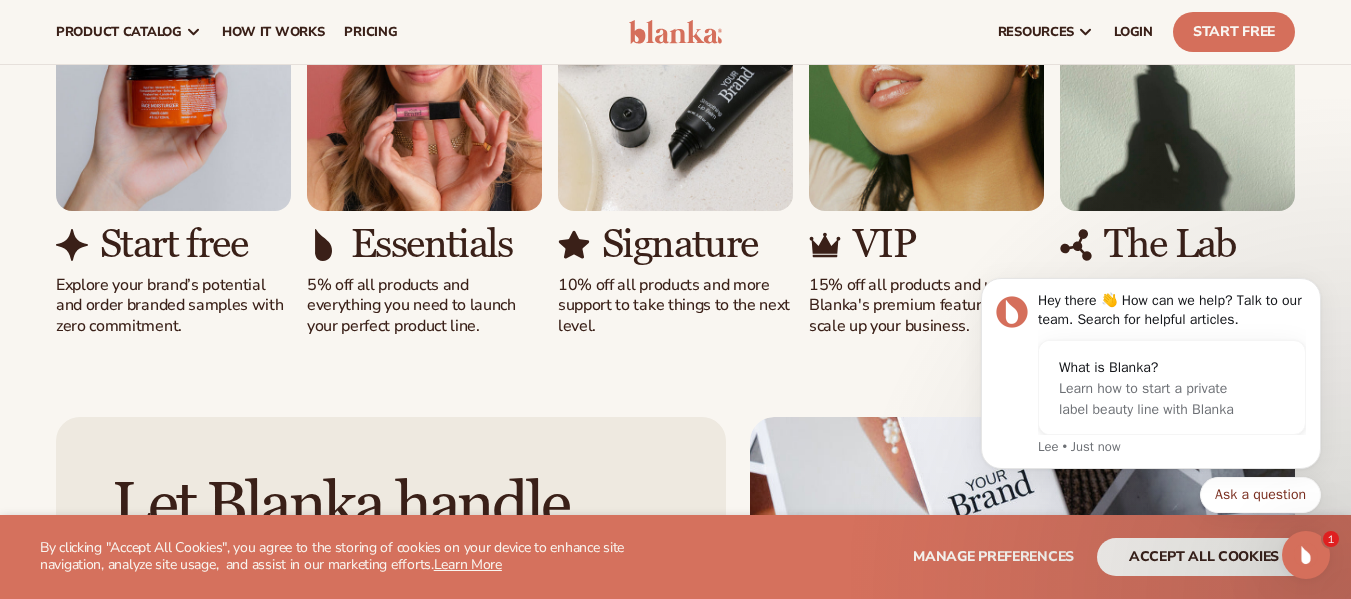 scroll, scrollTop: 1900, scrollLeft: 0, axis: vertical 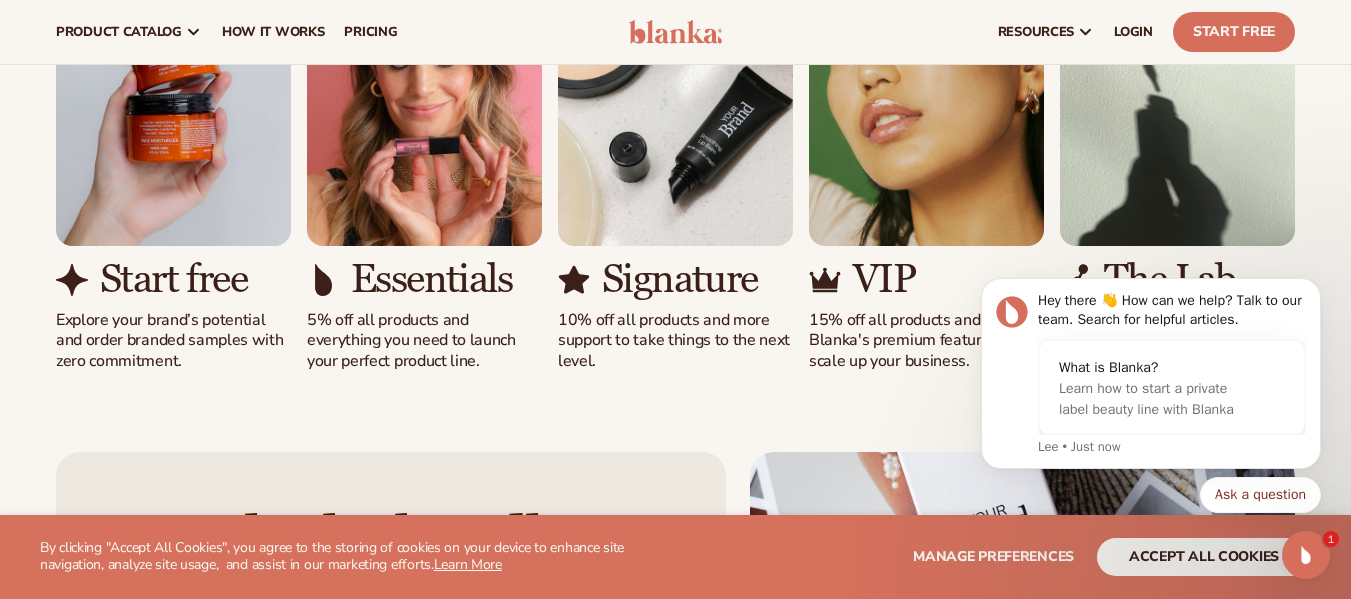click on "Explore your brand’s potential and order branded samples with zero commitment." at bounding box center (173, 341) 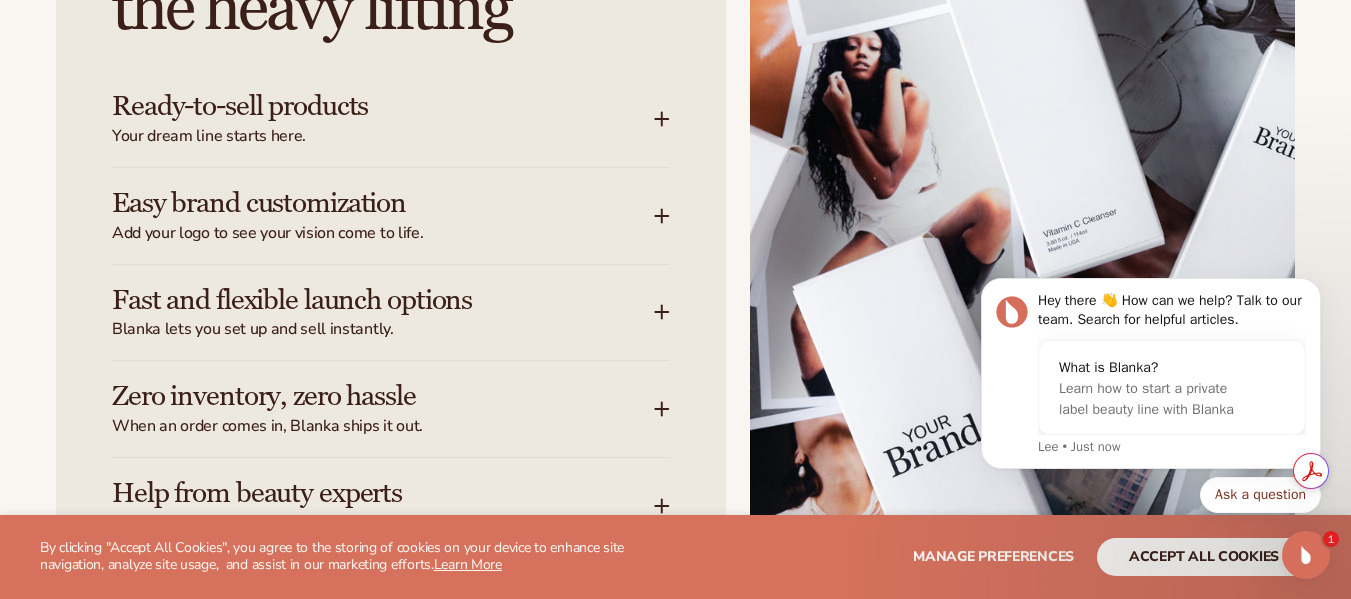 scroll, scrollTop: 2500, scrollLeft: 0, axis: vertical 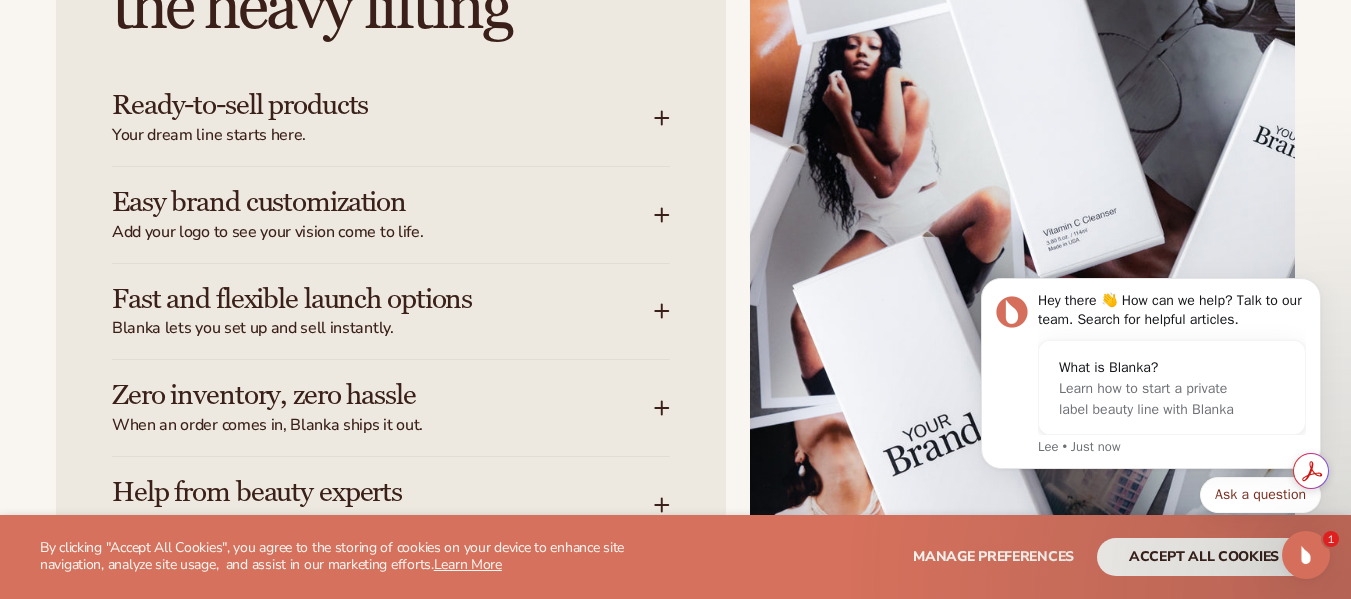 click on "Ready-to-sell products
Your dream line starts here." at bounding box center (383, 118) 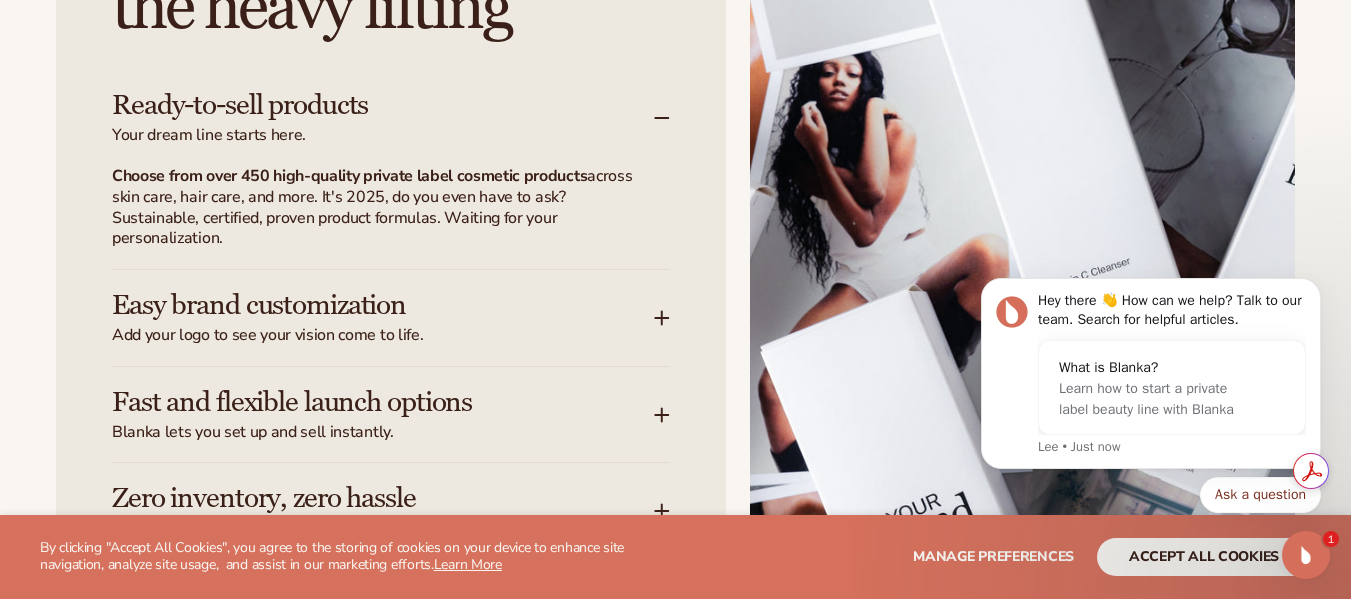 click on "Ready-to-sell products
Your dream line starts here." at bounding box center (383, 118) 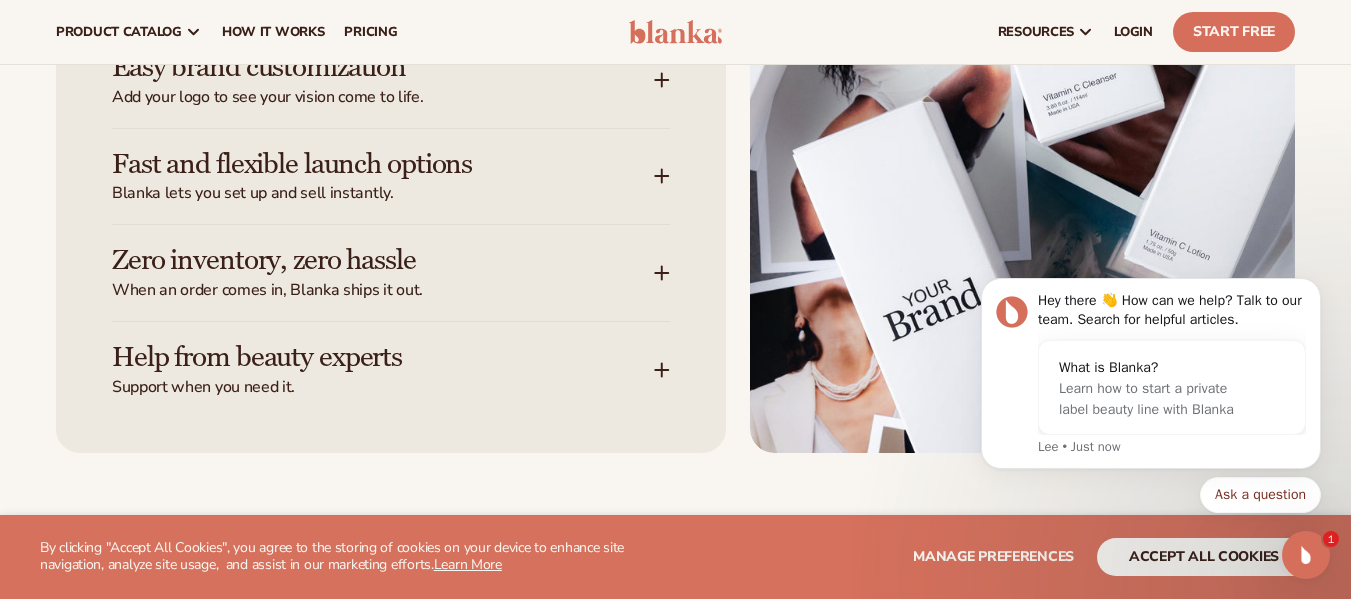 scroll, scrollTop: 2600, scrollLeft: 0, axis: vertical 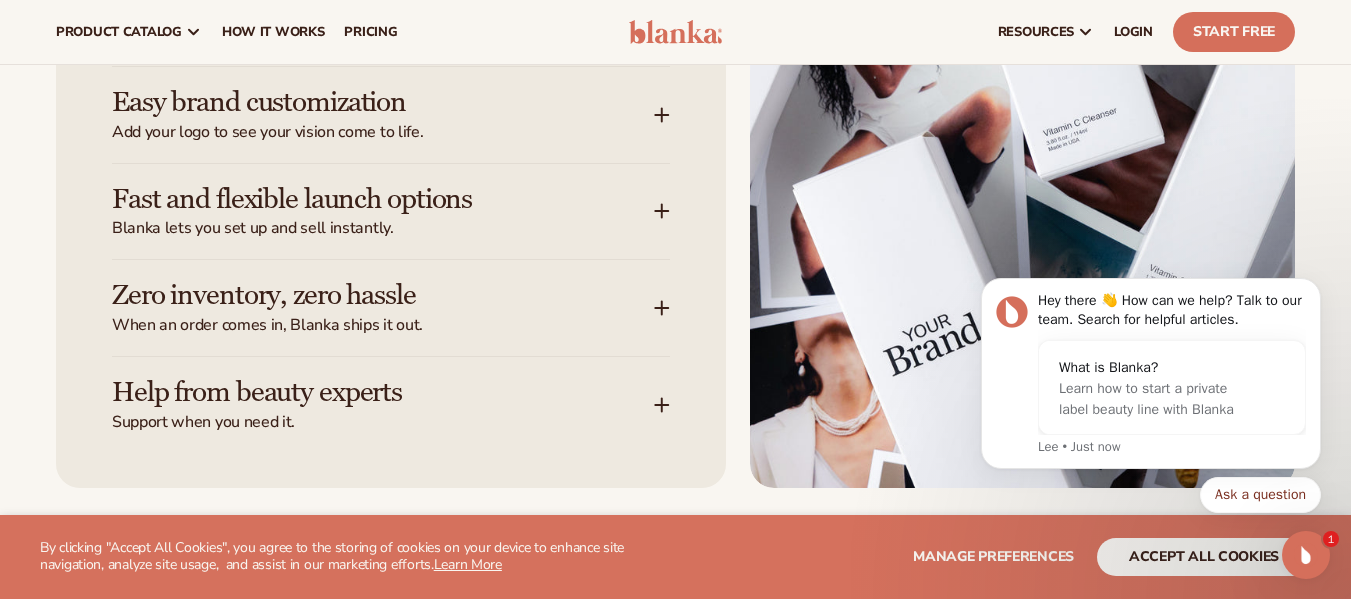 click on "Blanka lets you set up and sell instantly." at bounding box center [383, 228] 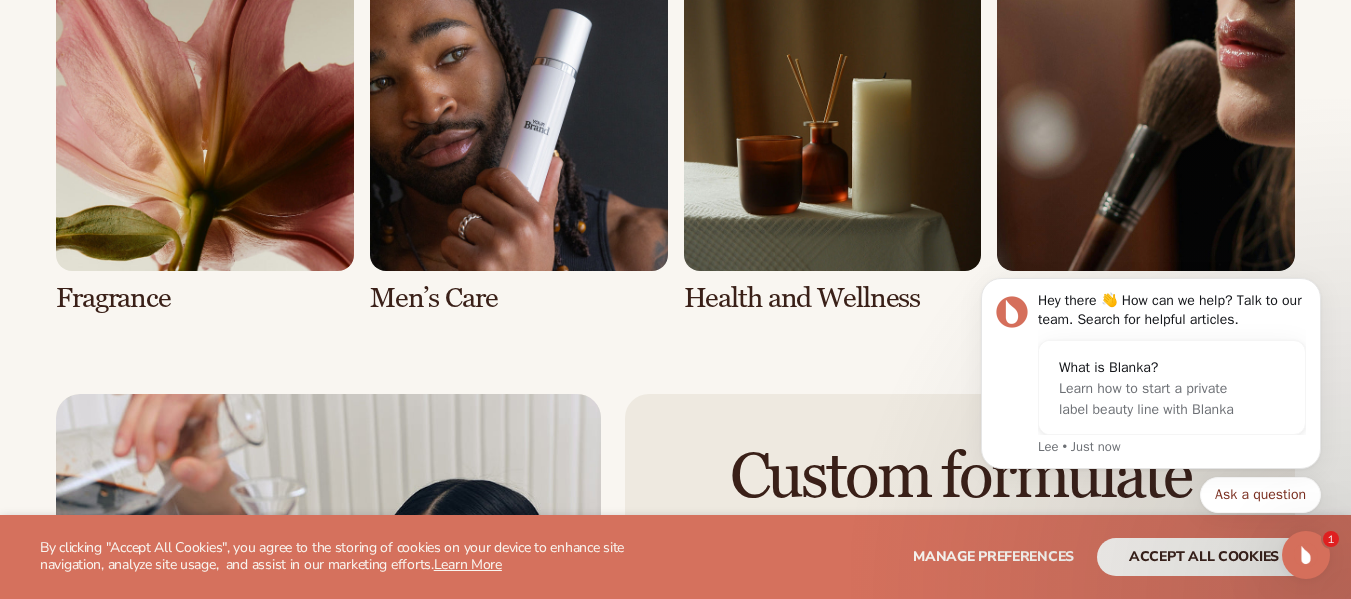 scroll, scrollTop: 4200, scrollLeft: 0, axis: vertical 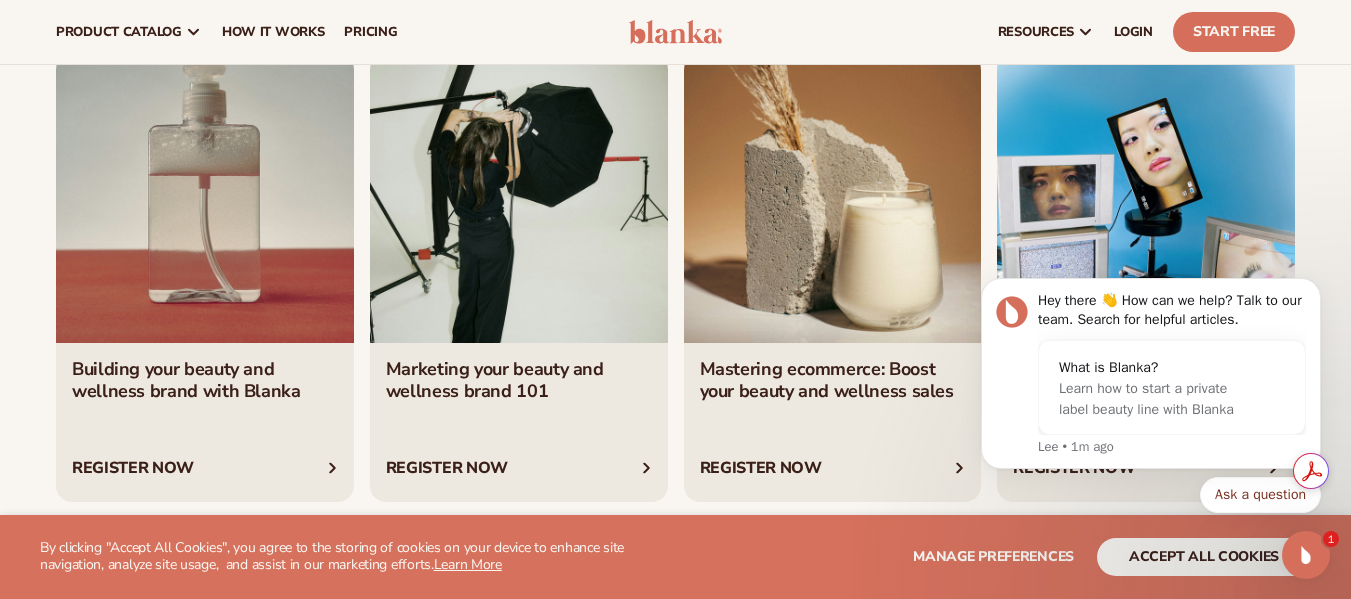click at bounding box center [205, 274] 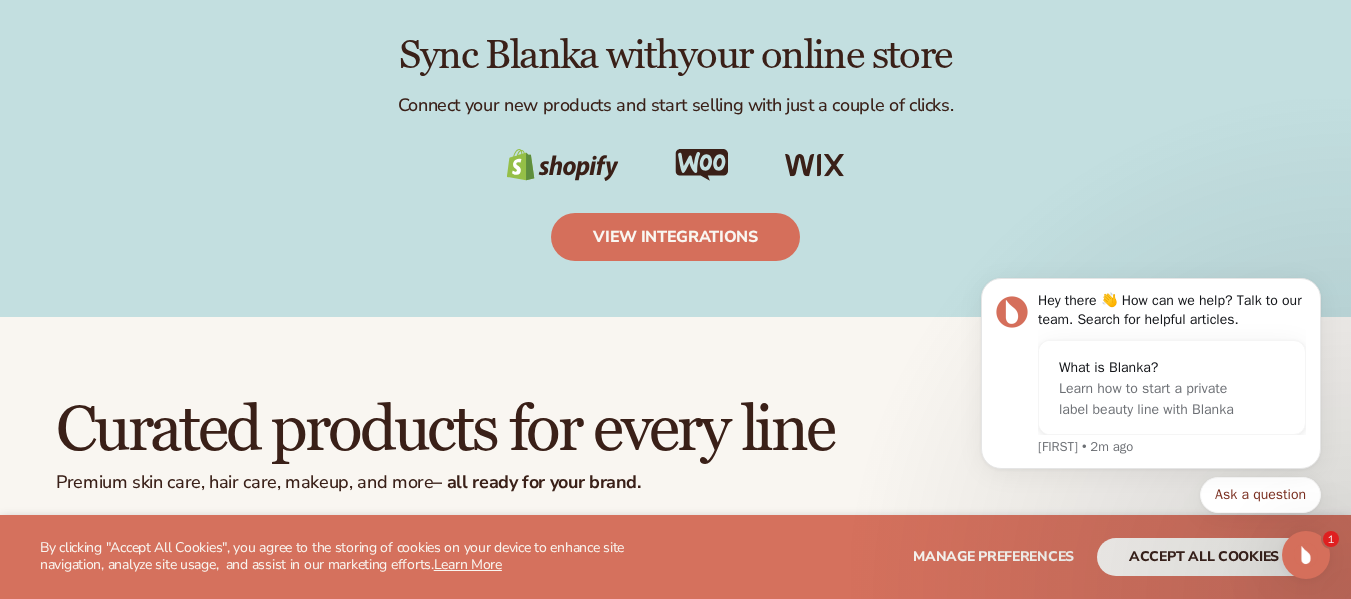 scroll, scrollTop: 3400, scrollLeft: 0, axis: vertical 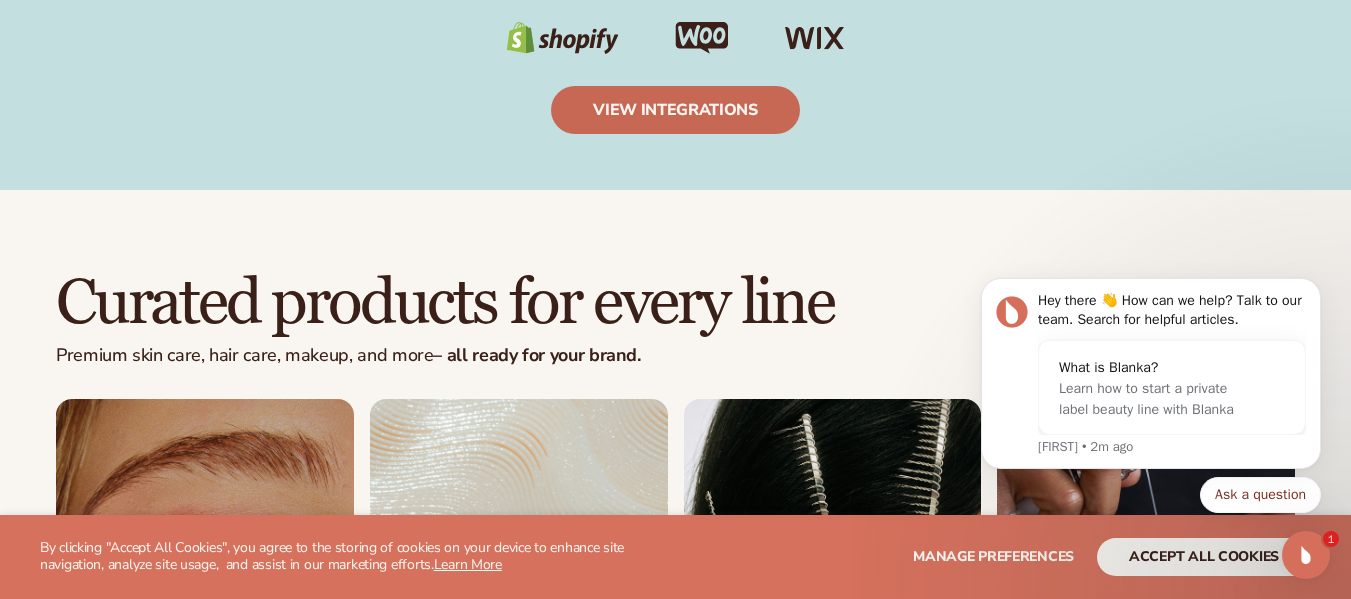 click on "view integrations" at bounding box center [675, 110] 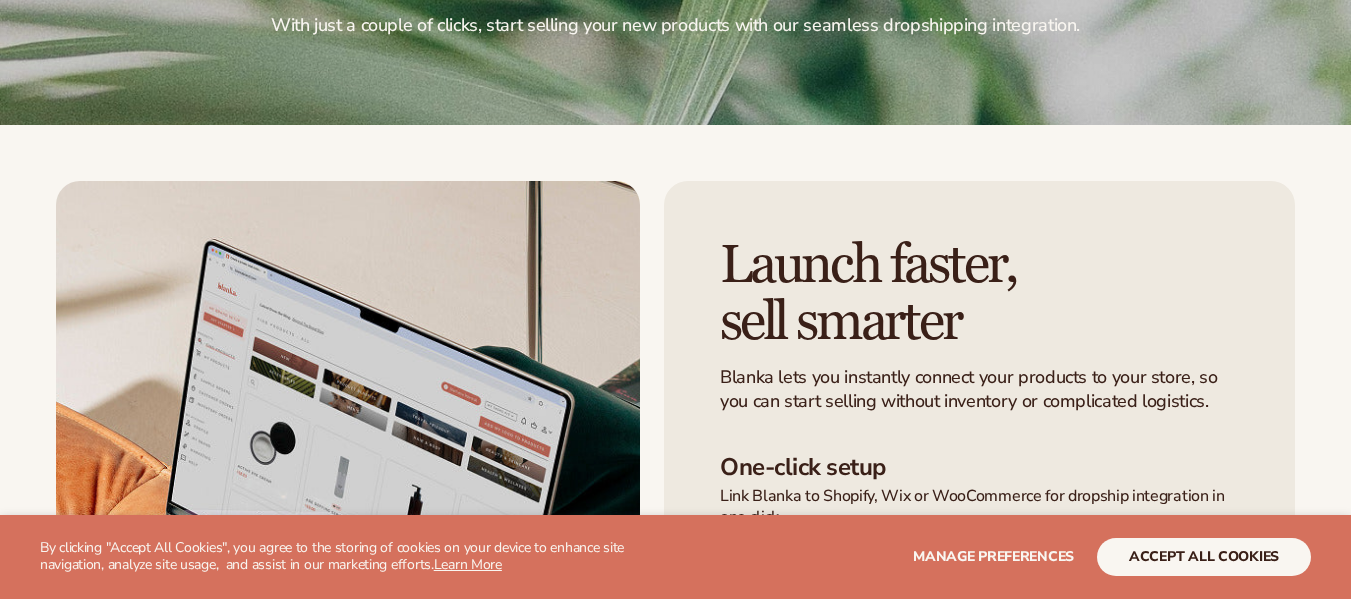 scroll, scrollTop: 500, scrollLeft: 0, axis: vertical 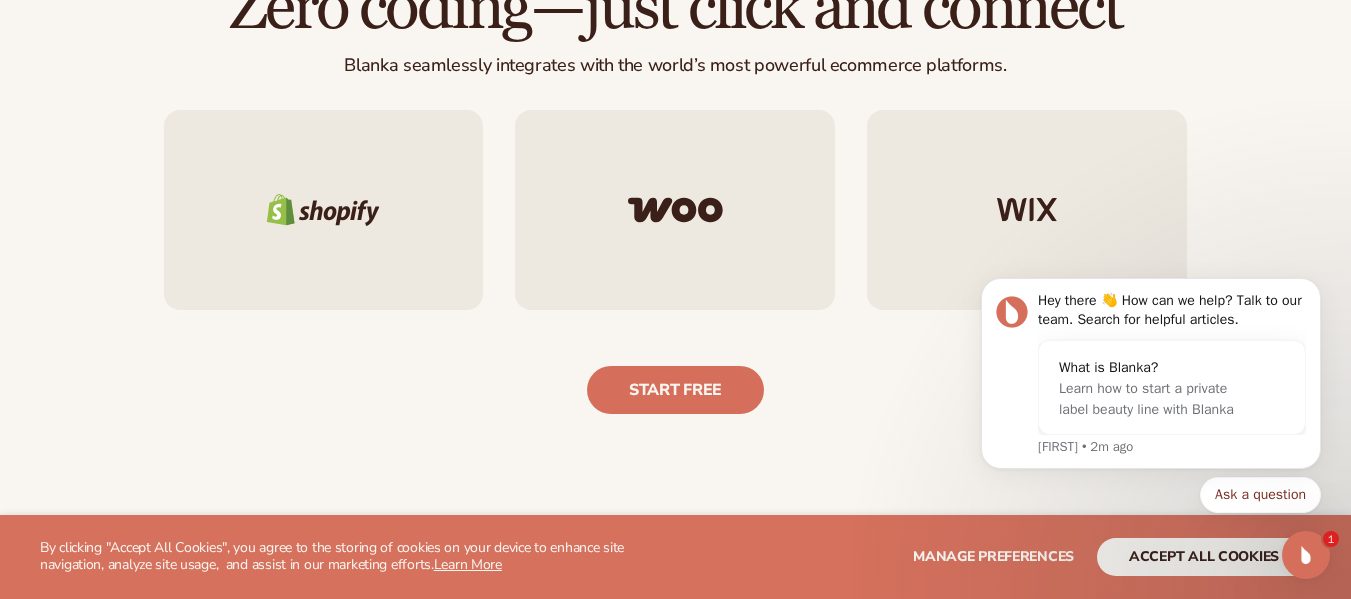 click at bounding box center [675, 210] 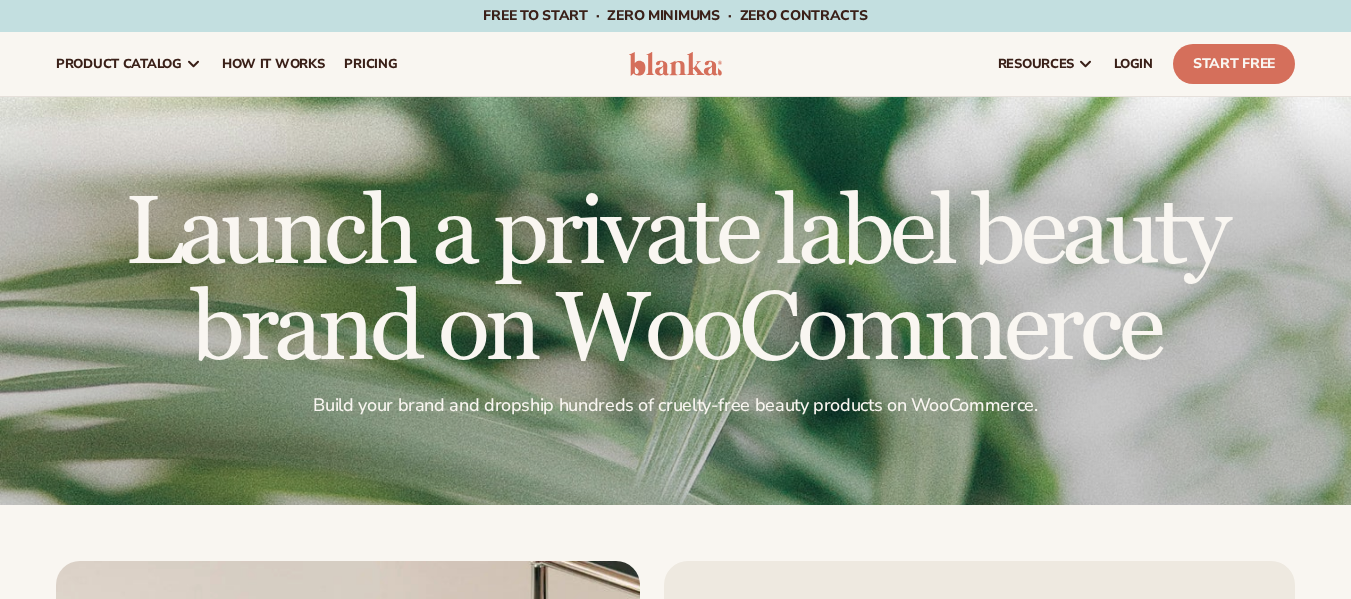 scroll, scrollTop: 0, scrollLeft: 0, axis: both 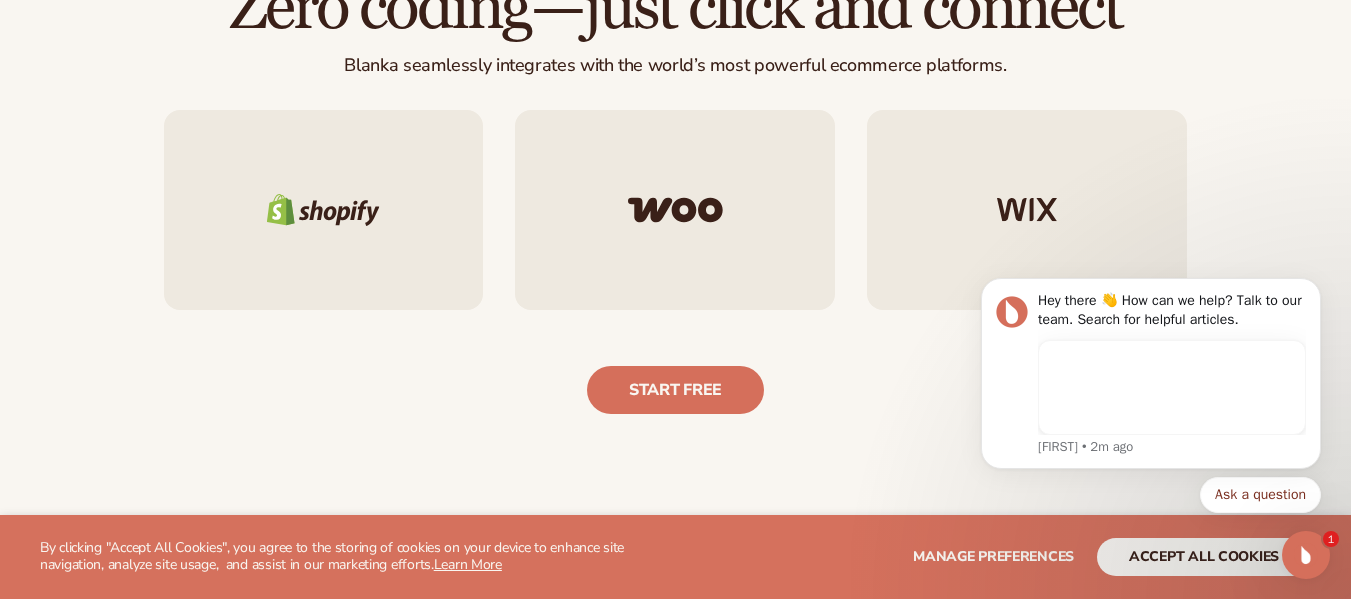 click at bounding box center [1027, 210] 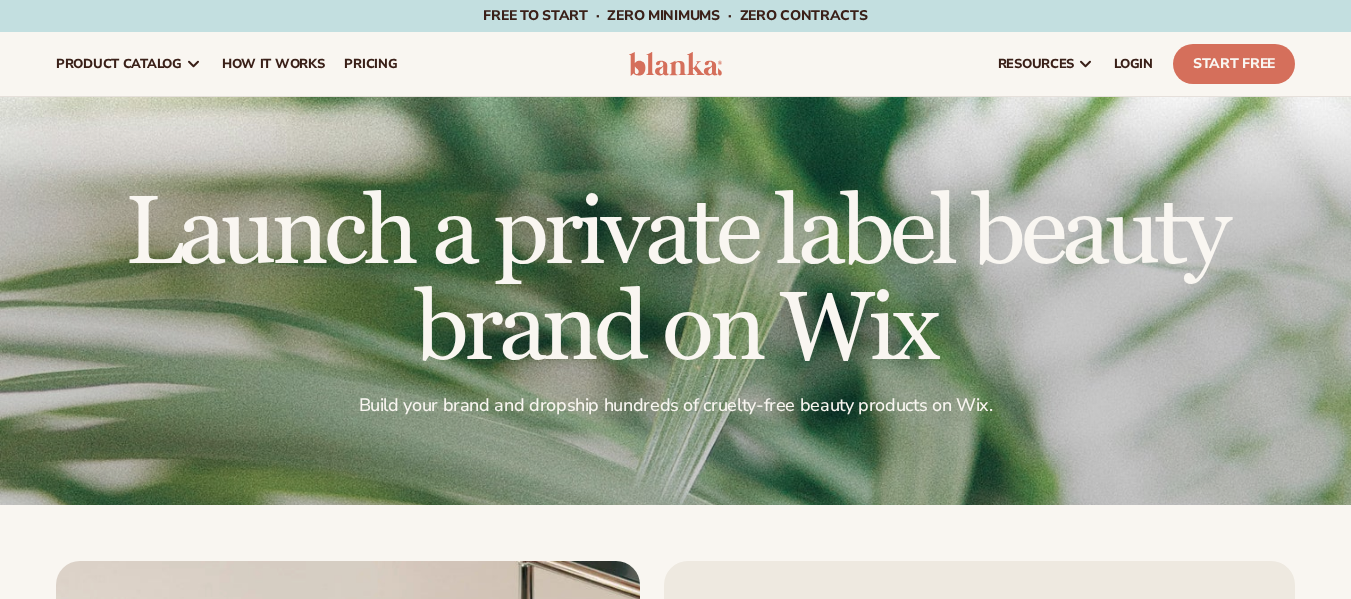 scroll, scrollTop: 0, scrollLeft: 0, axis: both 